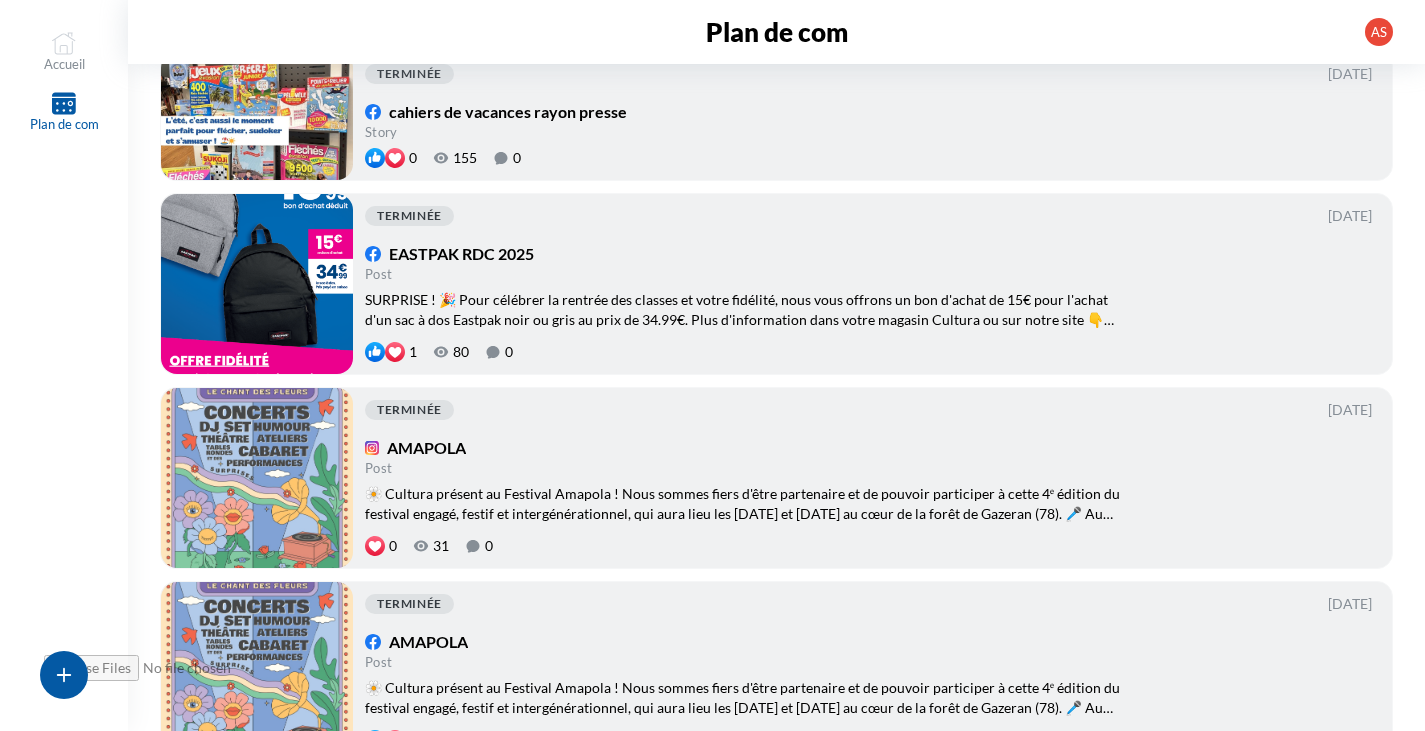 scroll, scrollTop: 100, scrollLeft: 0, axis: vertical 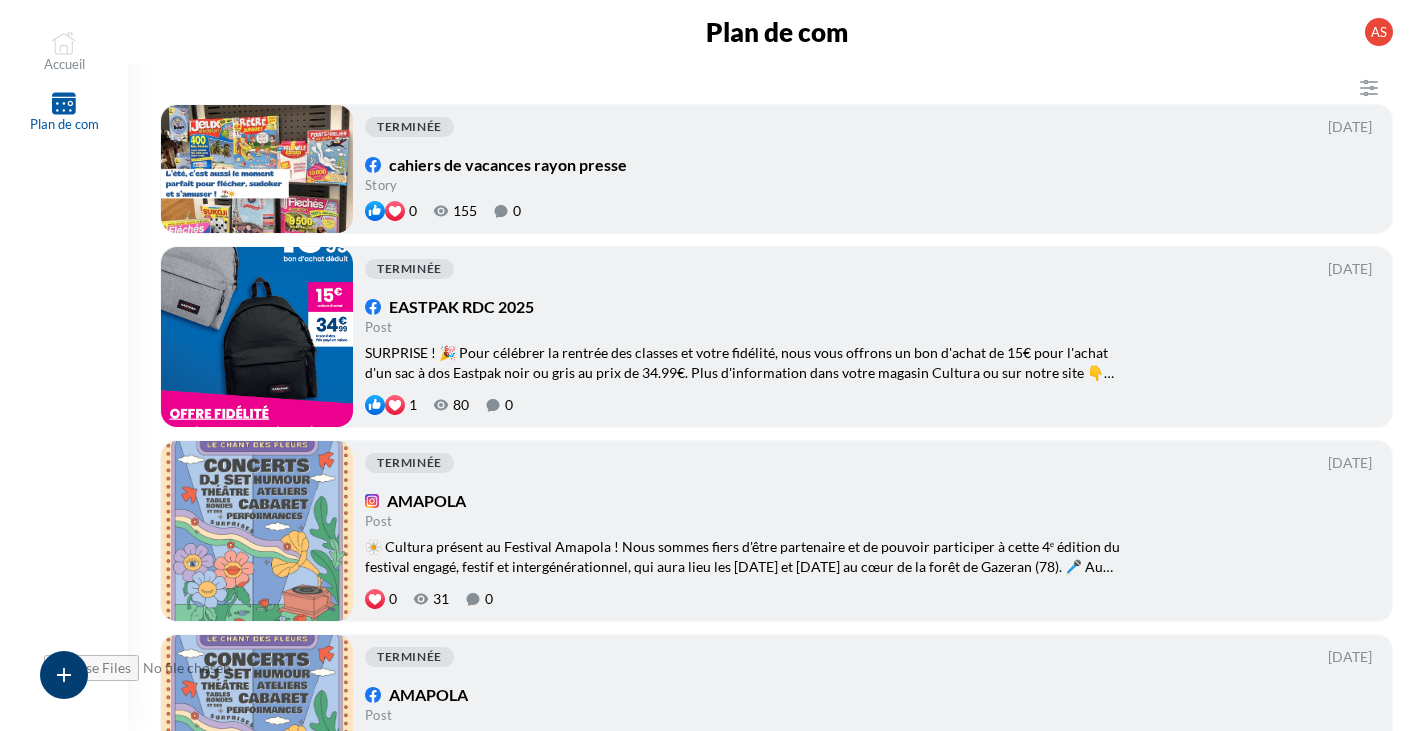 click 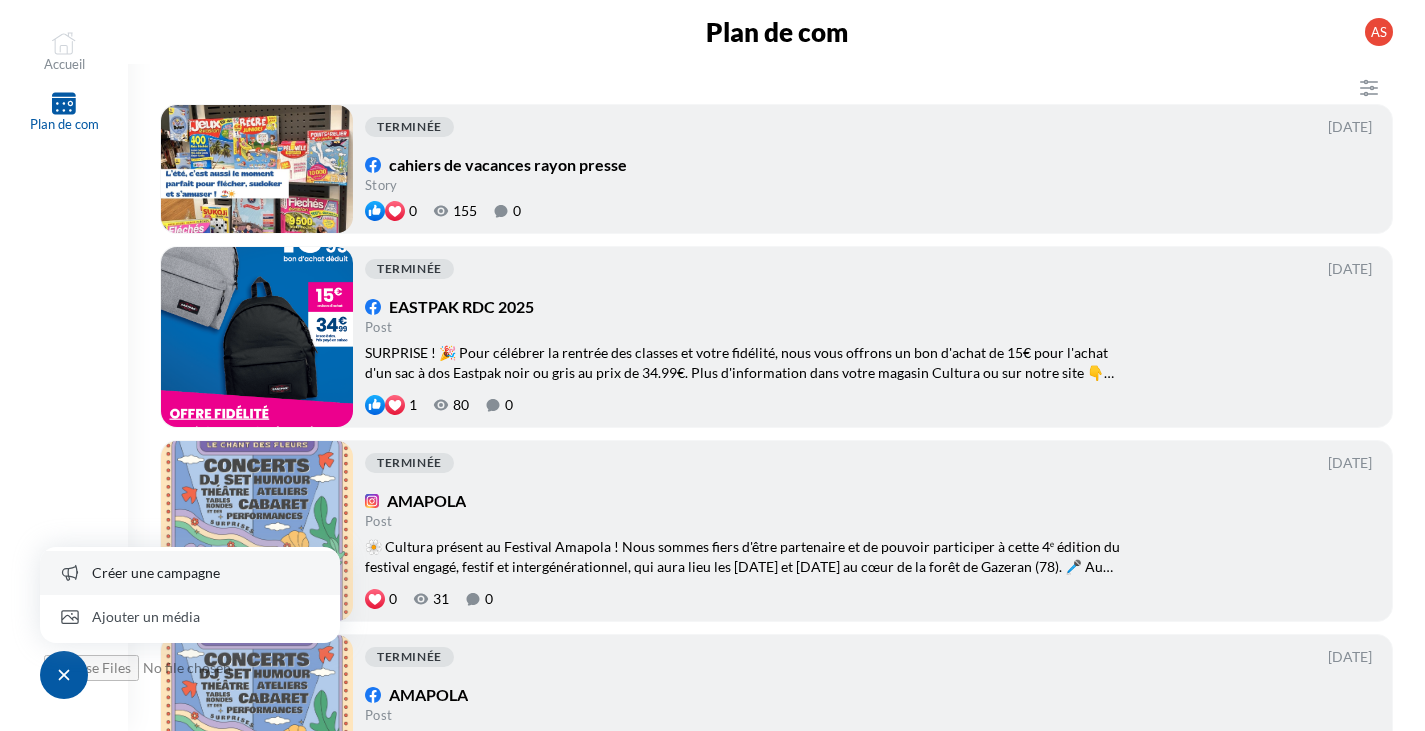 click on "Créer une campagne" at bounding box center (190, 573) 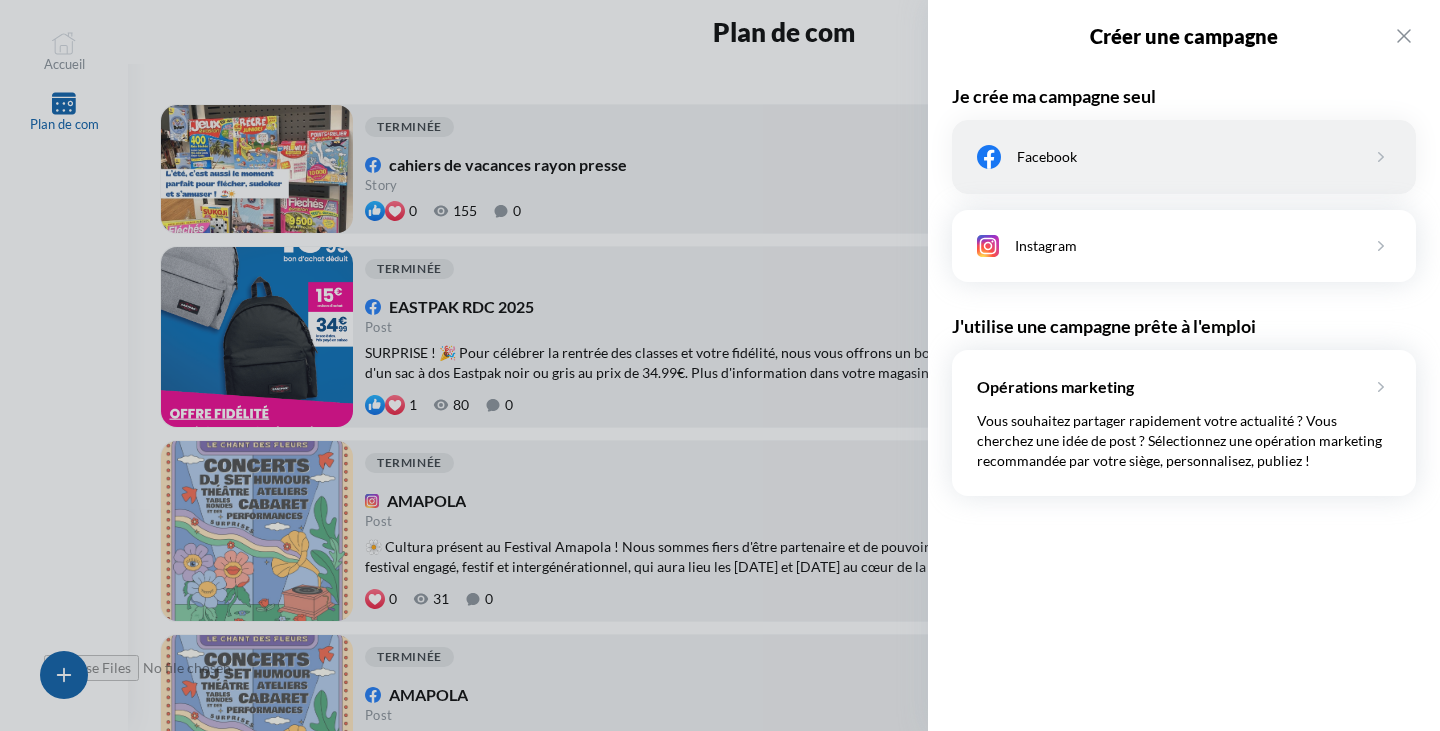 click on "Facebook" at bounding box center (1184, 157) 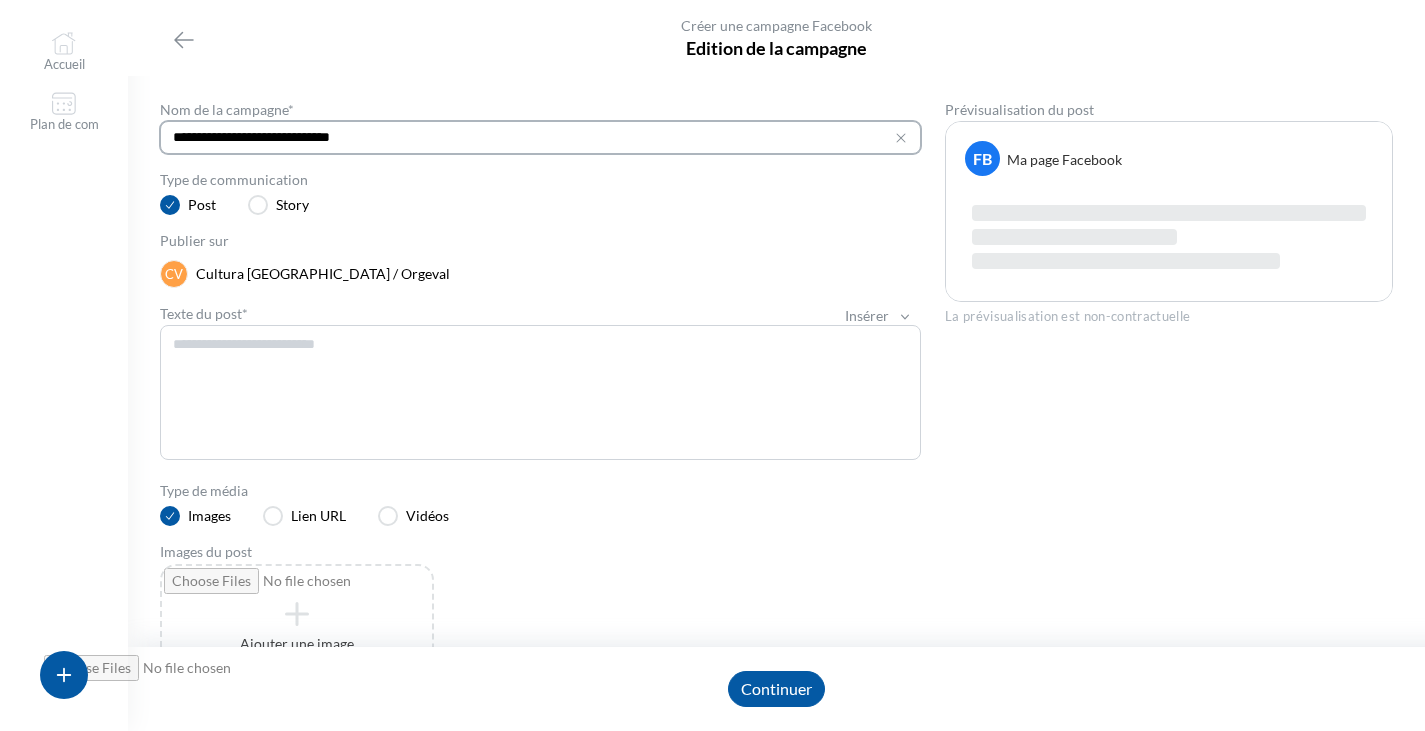 drag, startPoint x: 432, startPoint y: 147, endPoint x: 24, endPoint y: 142, distance: 408.03064 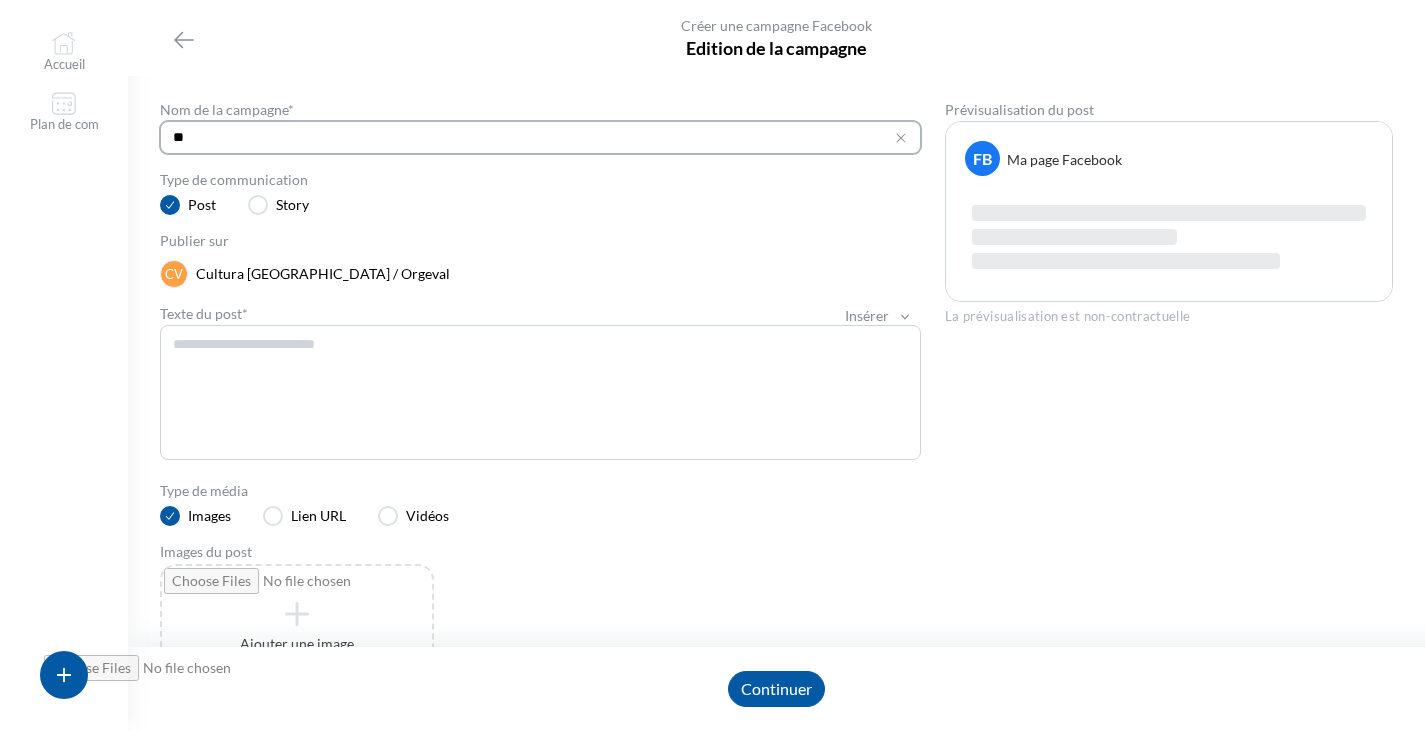 type on "*" 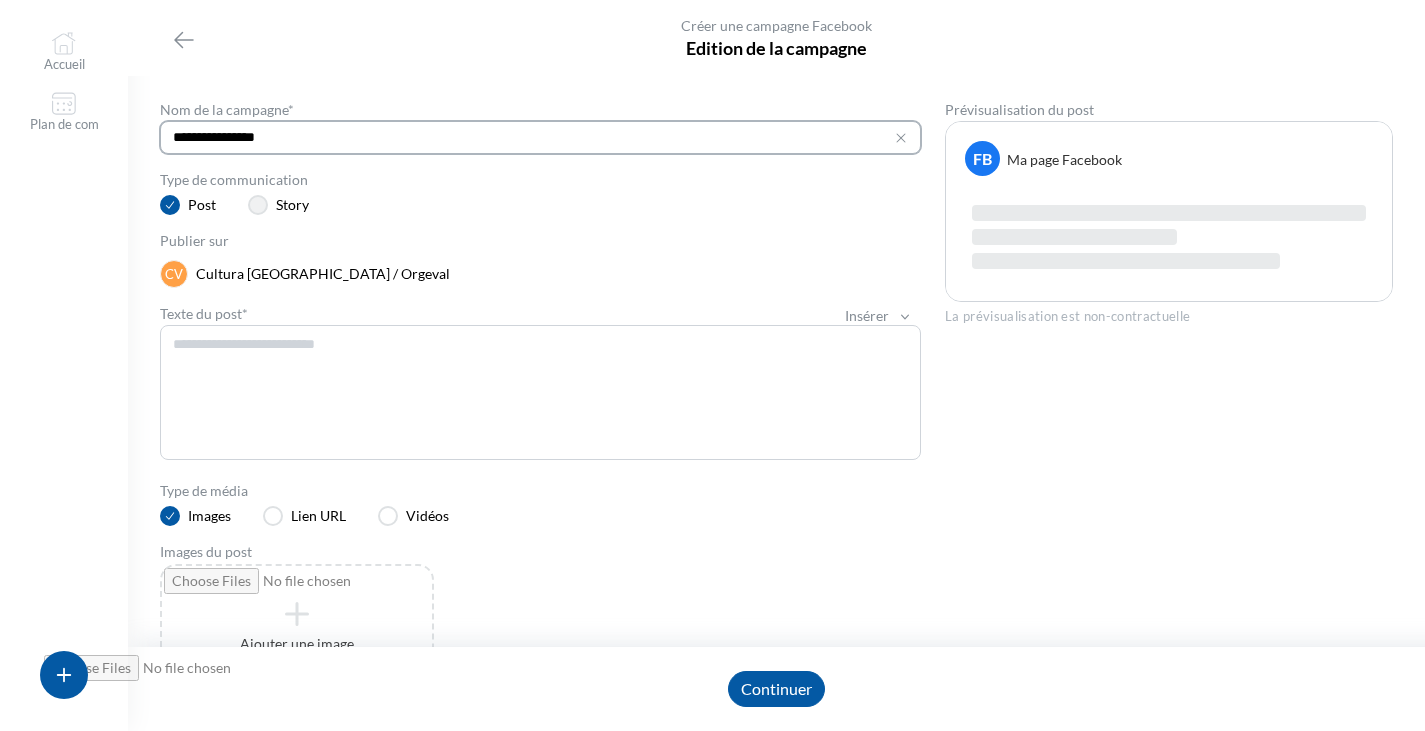type on "**********" 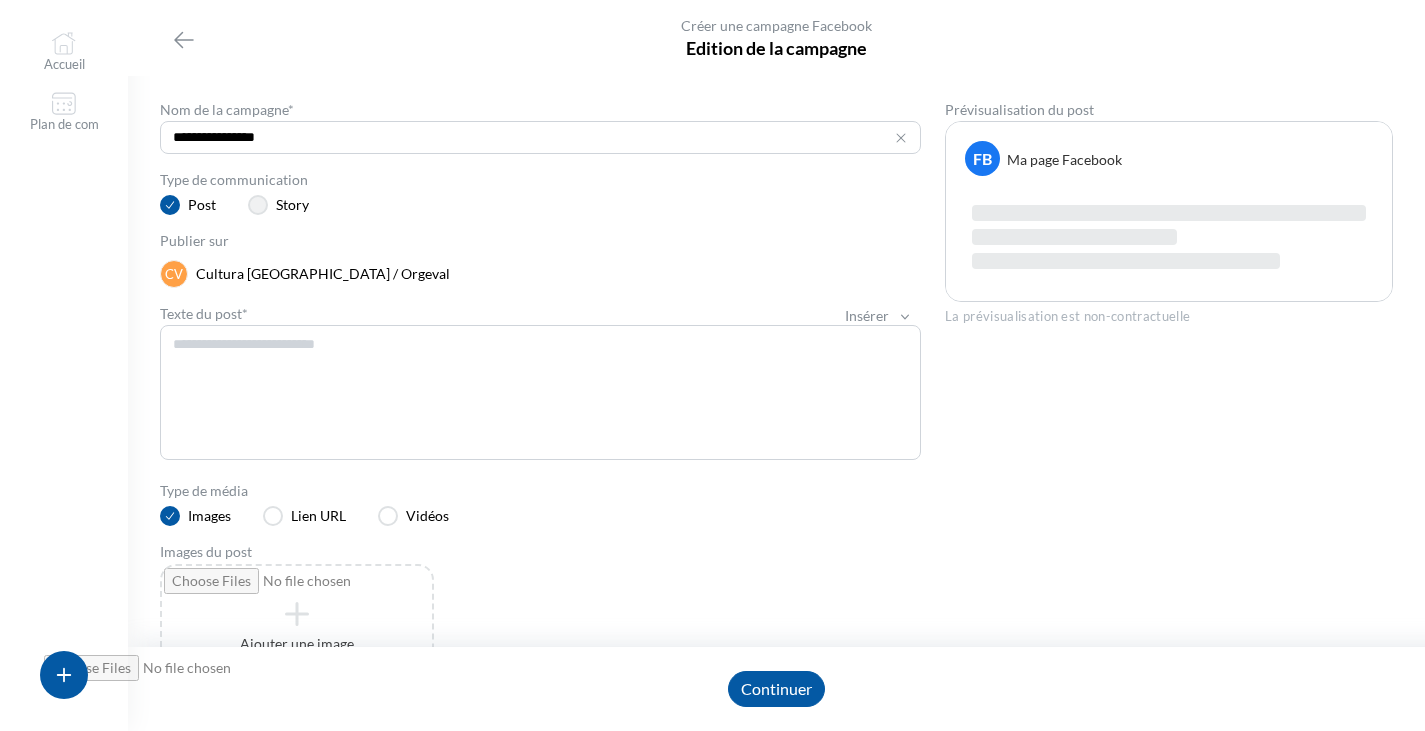 click 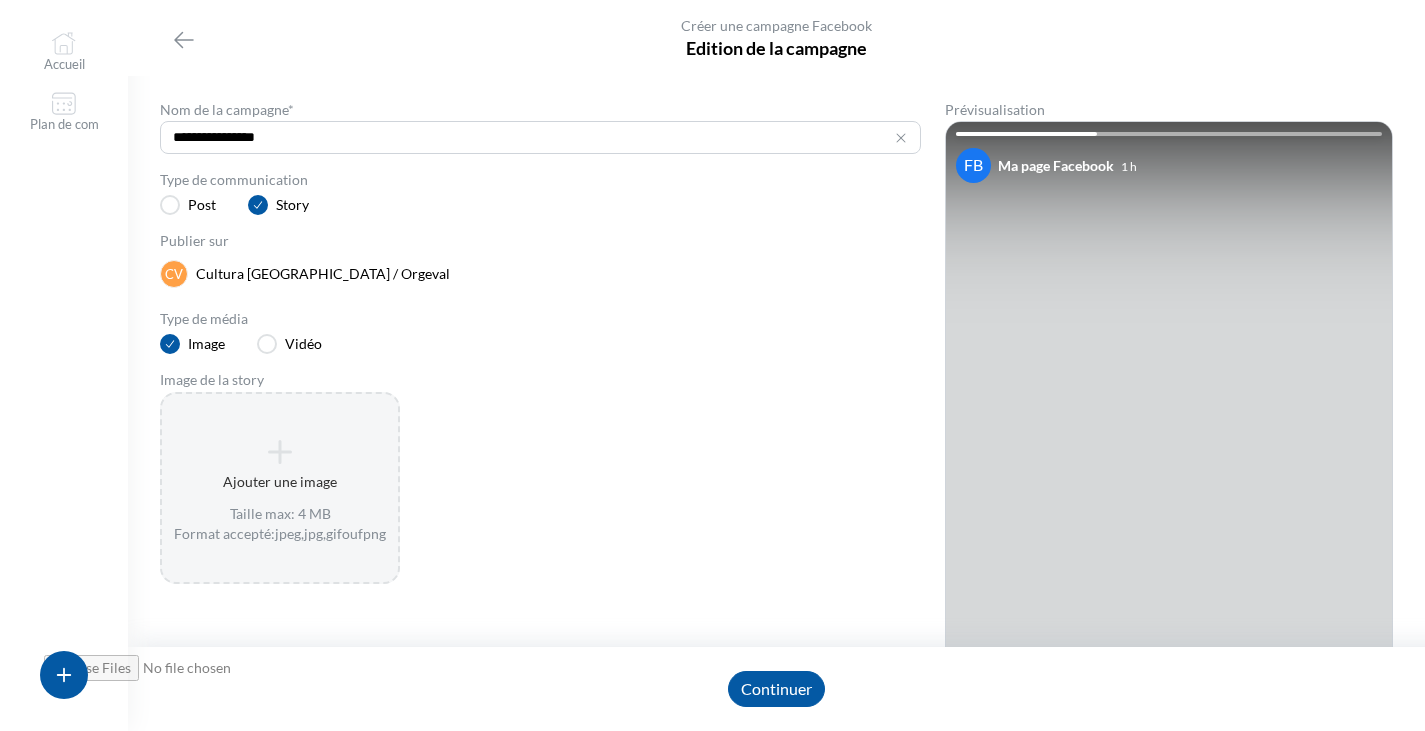 click on "Ajouter une image" 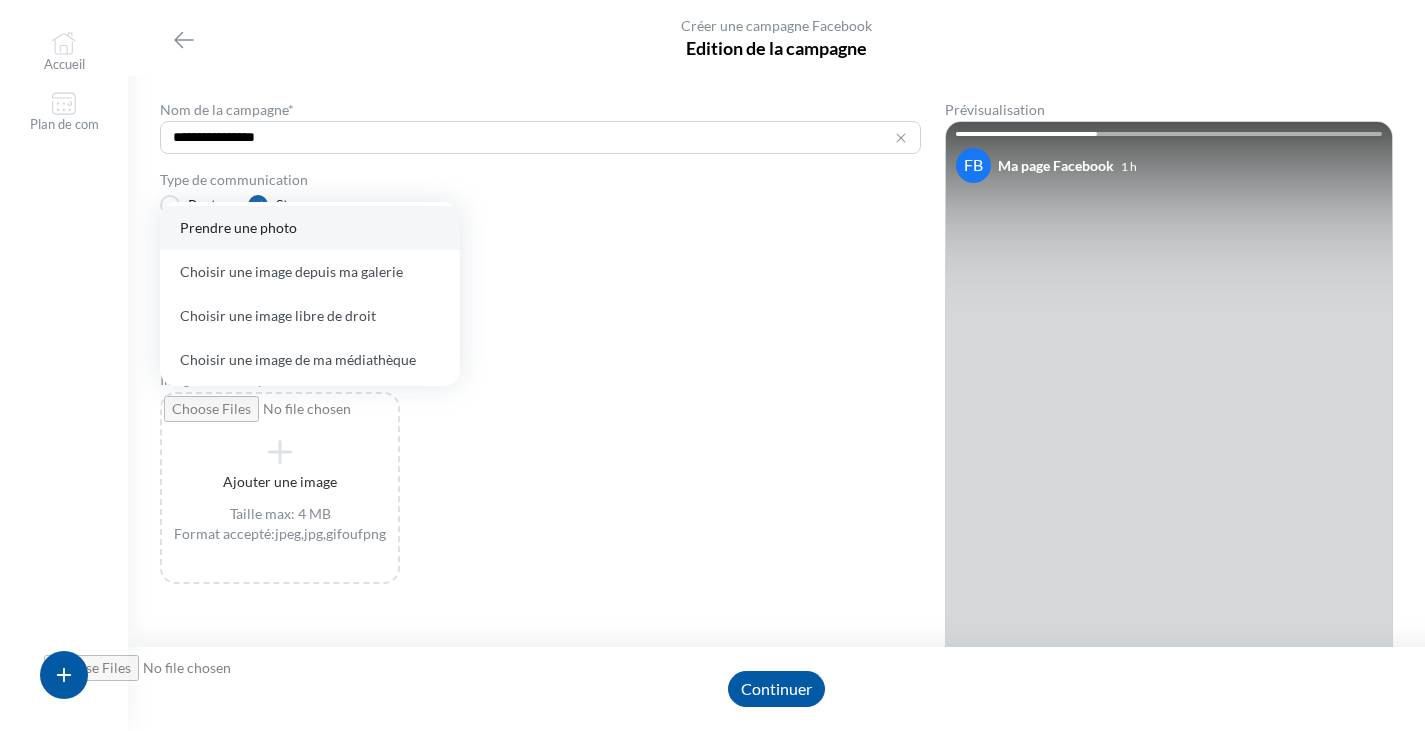 click on "Prendre une photo" 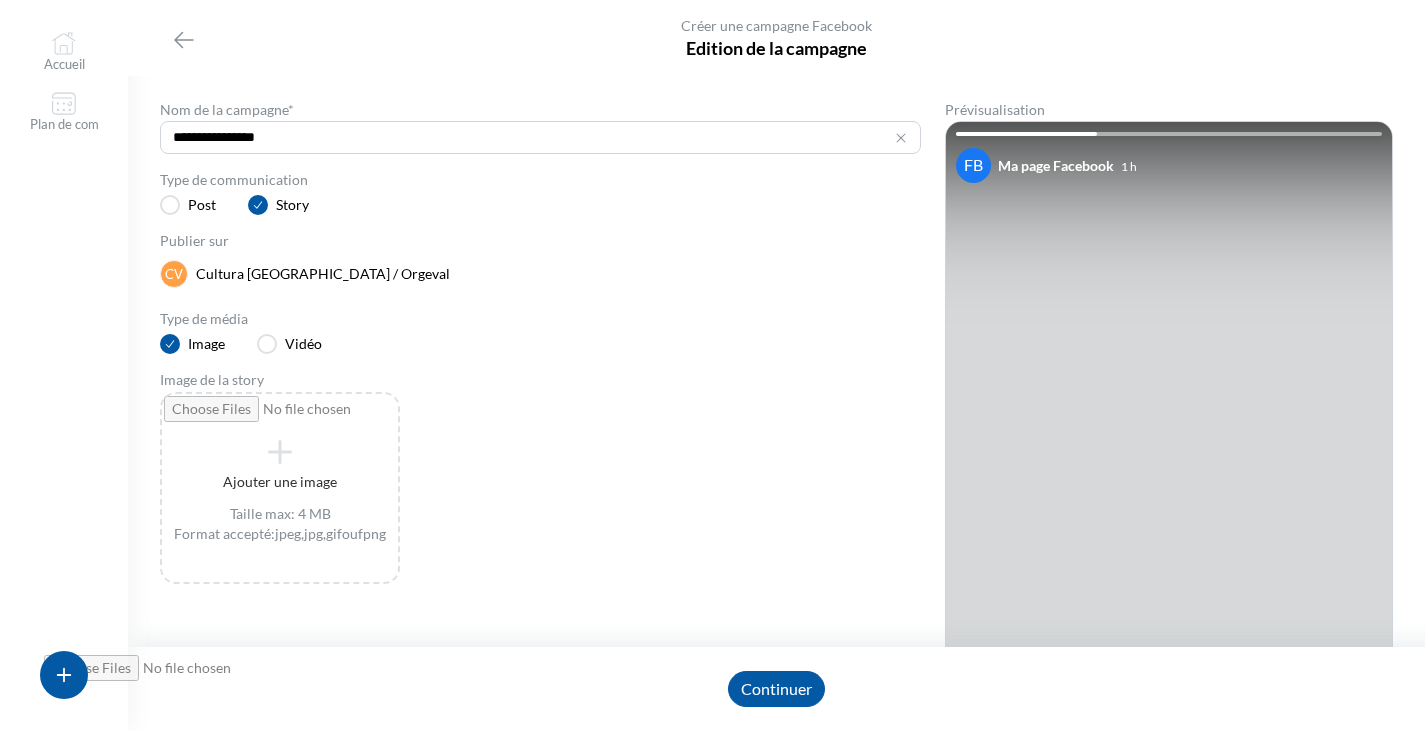 type on "**********" 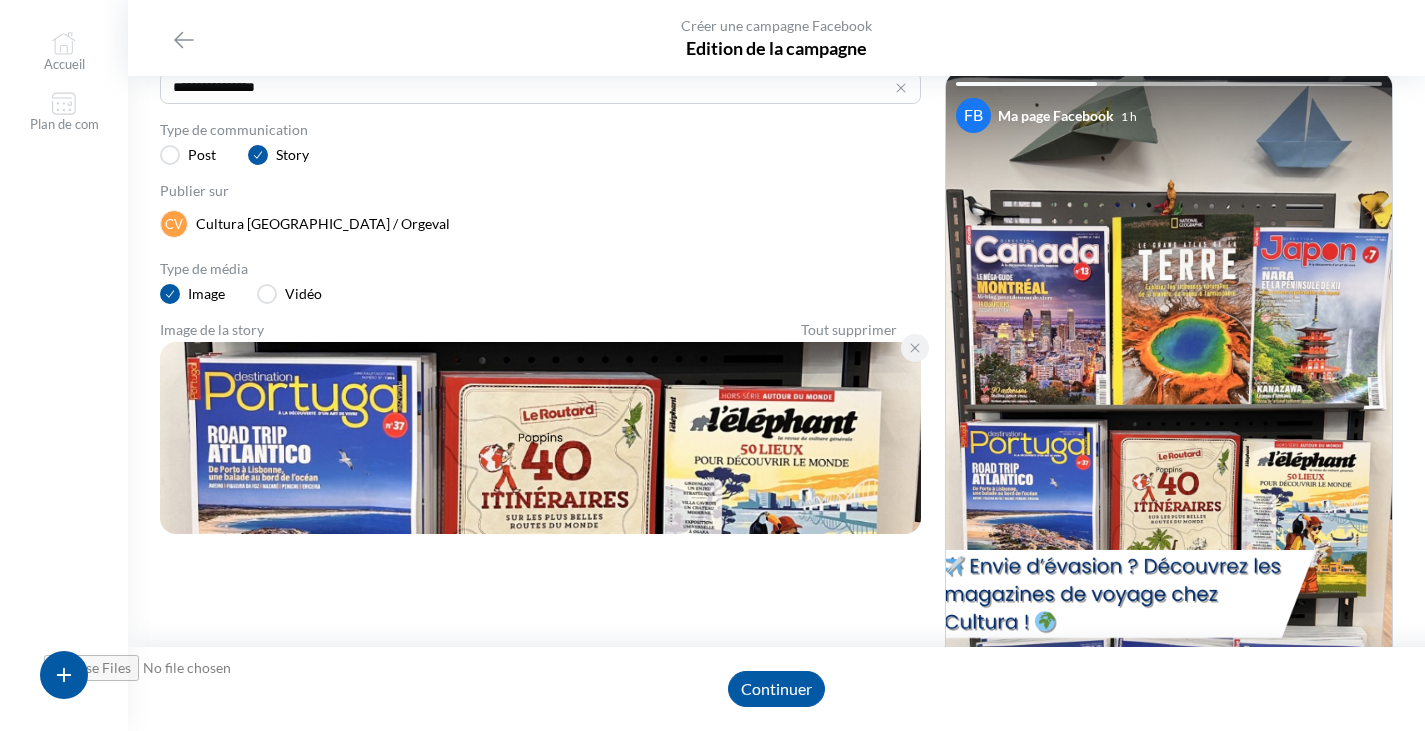 scroll, scrollTop: 47, scrollLeft: 0, axis: vertical 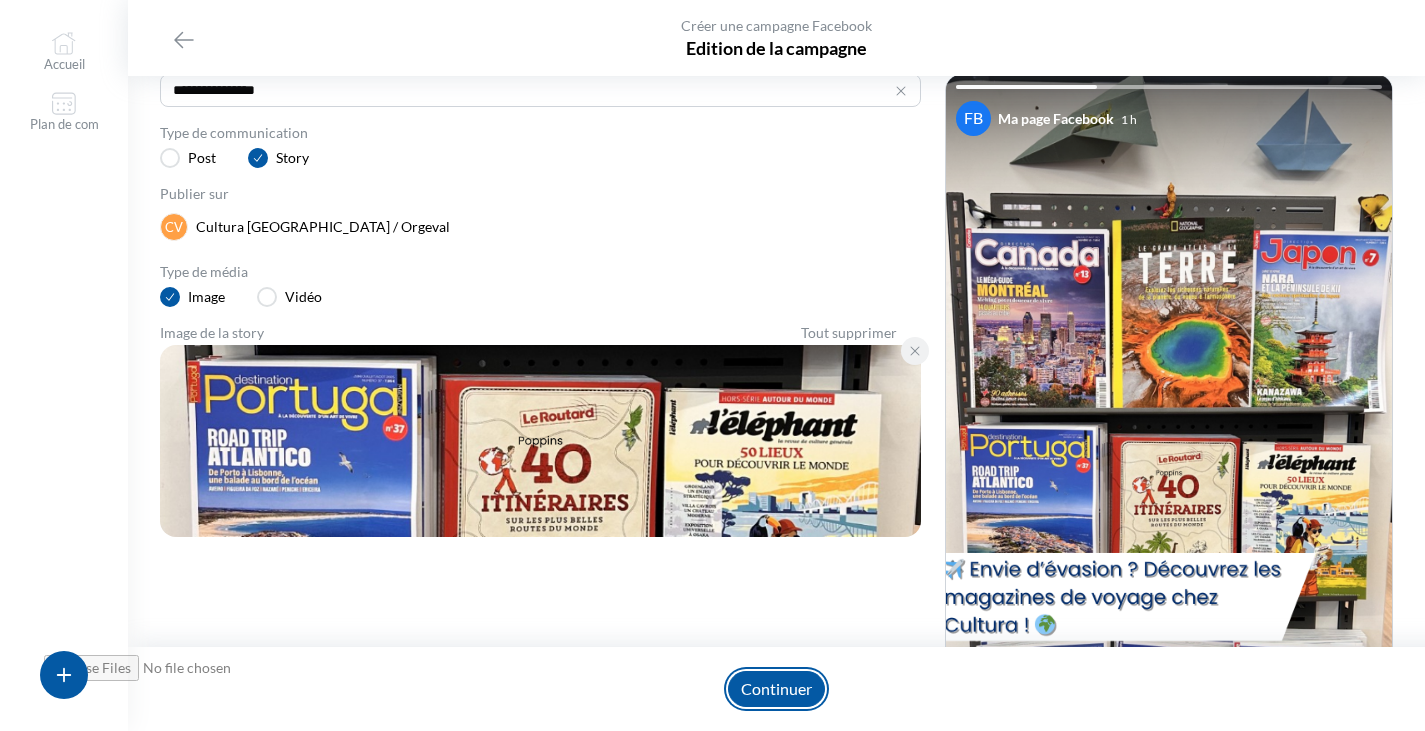 click on "Continuer" at bounding box center (776, 689) 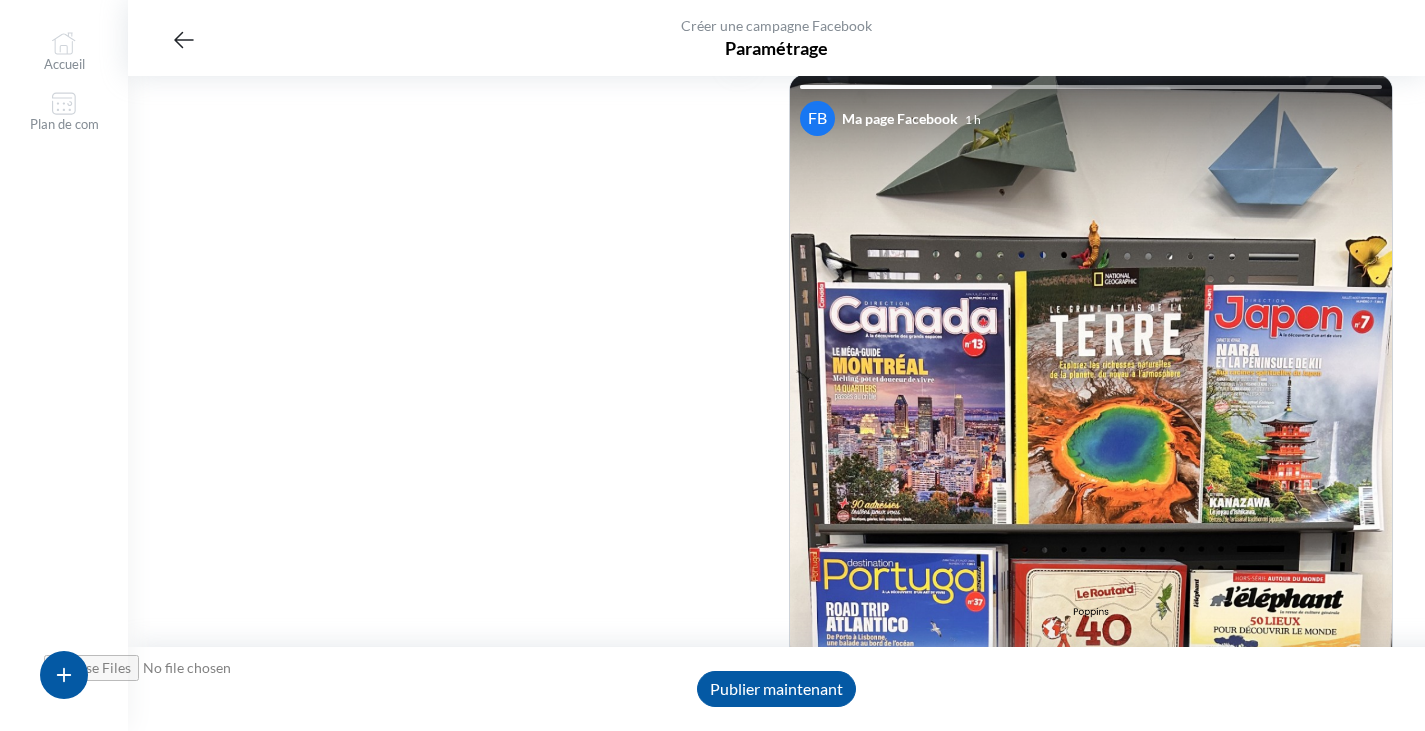 click 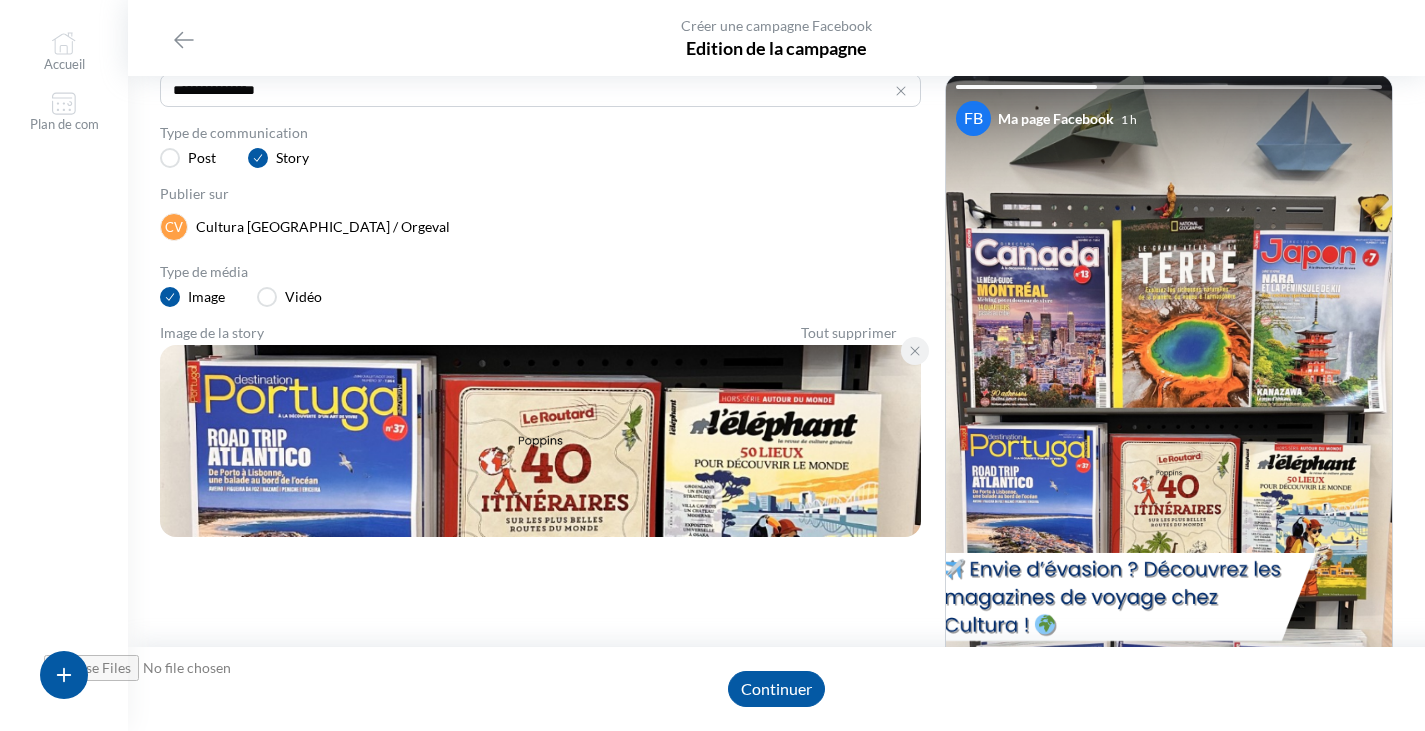 scroll, scrollTop: 0, scrollLeft: 0, axis: both 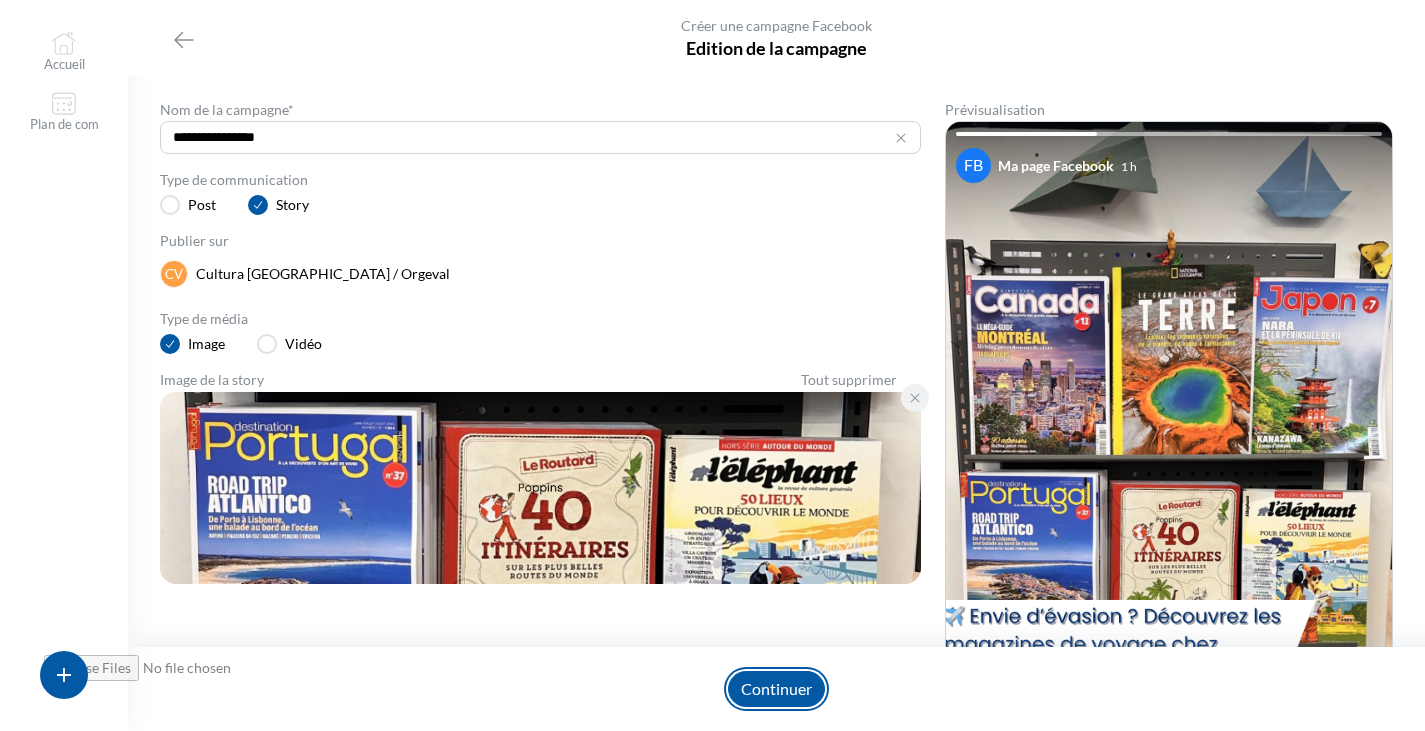 click on "Continuer" at bounding box center (776, 689) 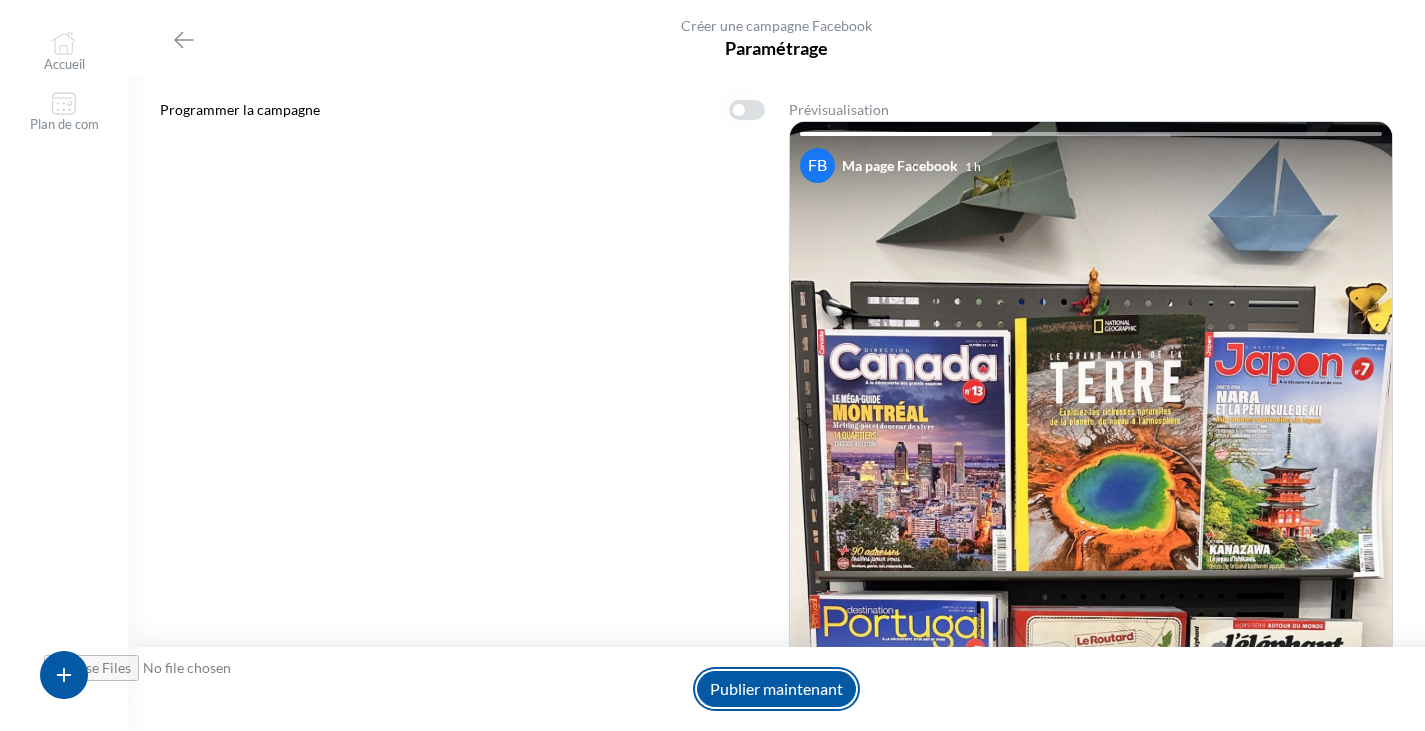 click on "Publier maintenant" at bounding box center [776, 689] 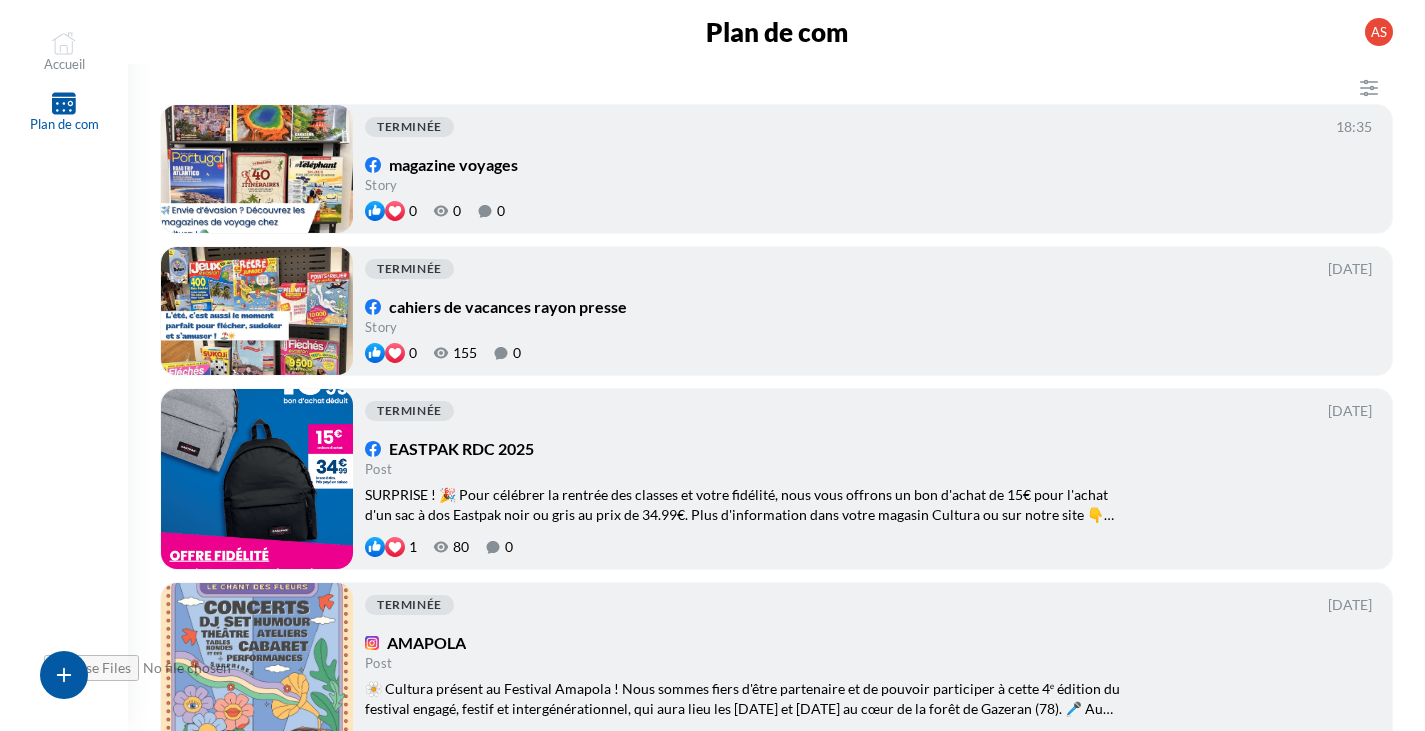 click 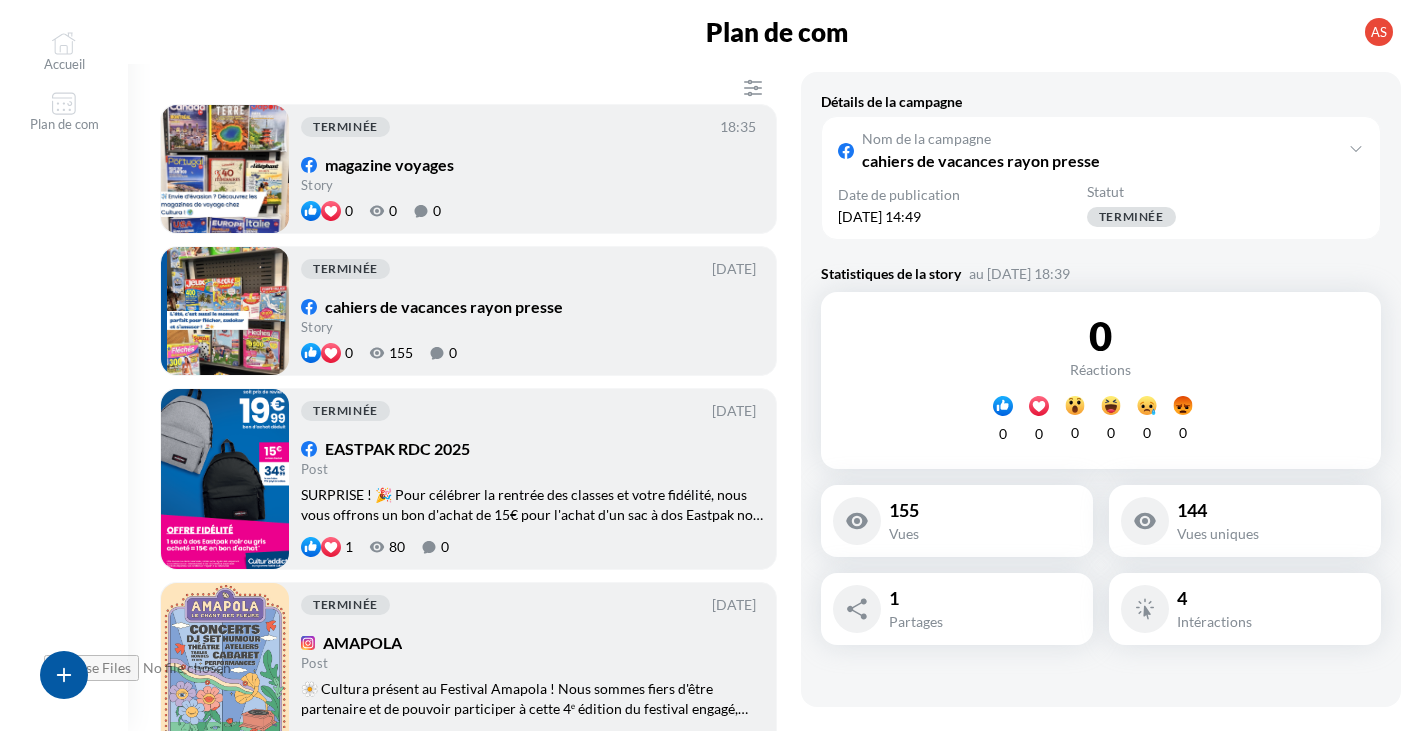 click 